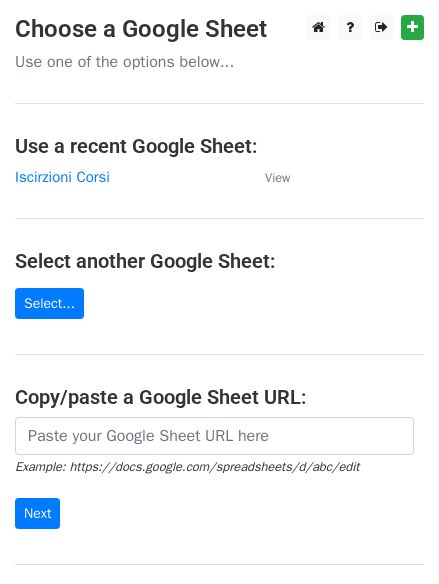 scroll, scrollTop: 0, scrollLeft: 0, axis: both 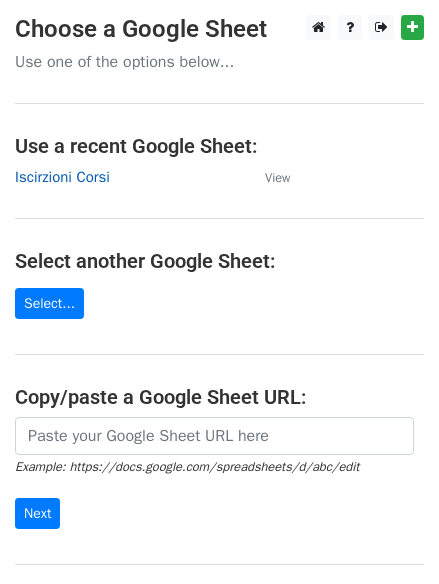 click on "Iscirzioni Corsi" at bounding box center (62, 177) 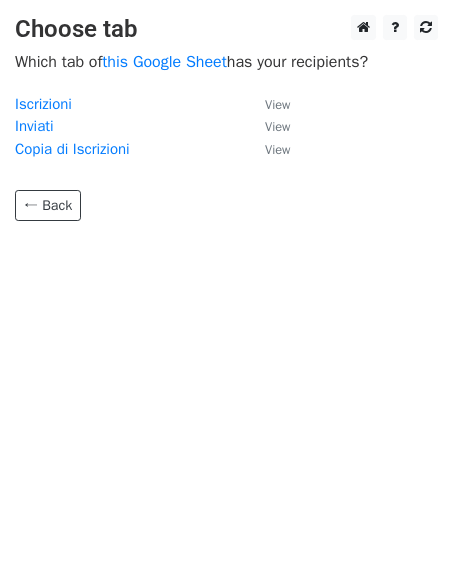 scroll, scrollTop: 0, scrollLeft: 0, axis: both 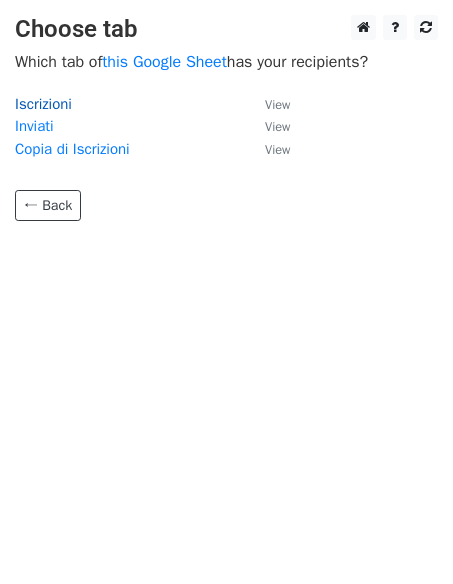 click on "Iscrizioni" at bounding box center (43, 104) 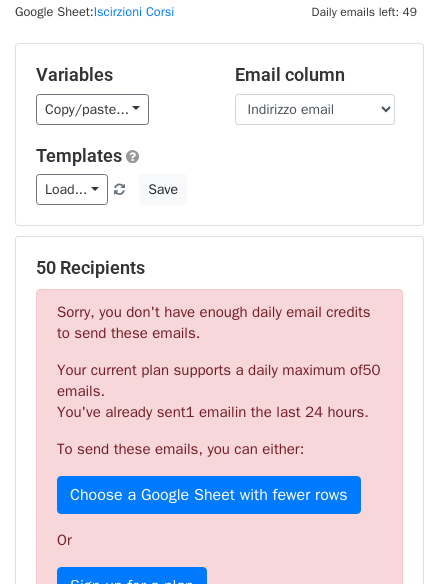 scroll, scrollTop: 0, scrollLeft: 0, axis: both 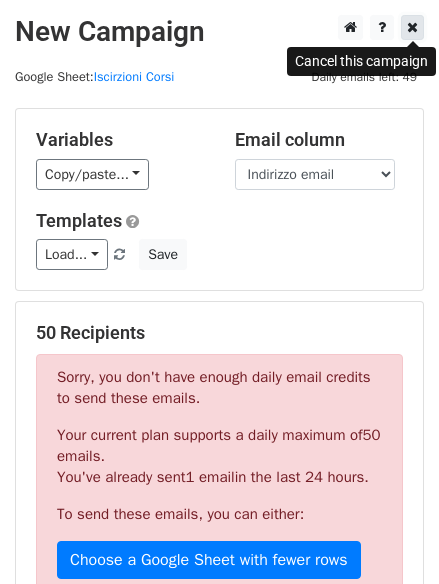 click at bounding box center (412, 27) 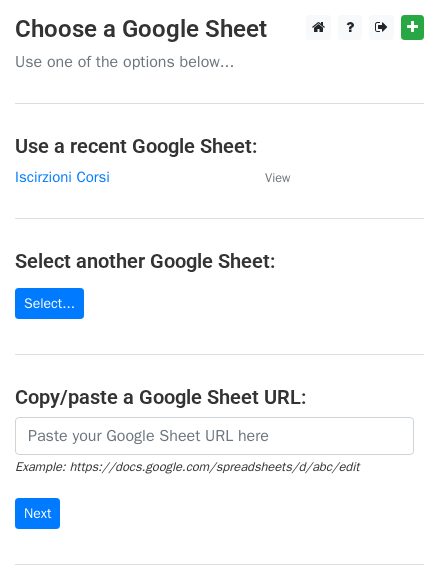 scroll, scrollTop: 0, scrollLeft: 0, axis: both 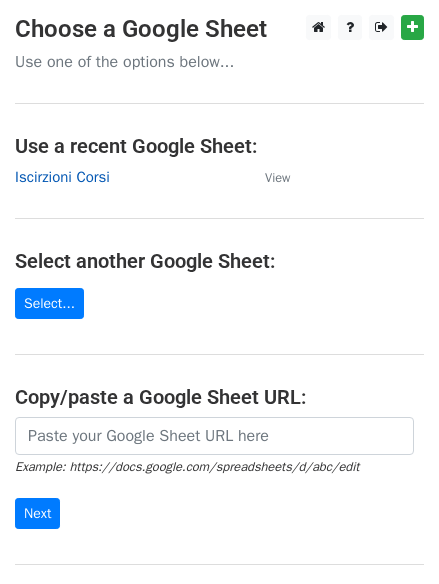 click on "Iscirzioni Corsi" at bounding box center (62, 177) 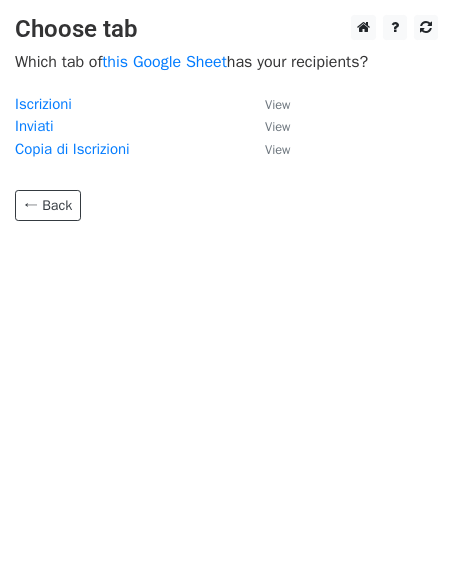 scroll, scrollTop: 0, scrollLeft: 0, axis: both 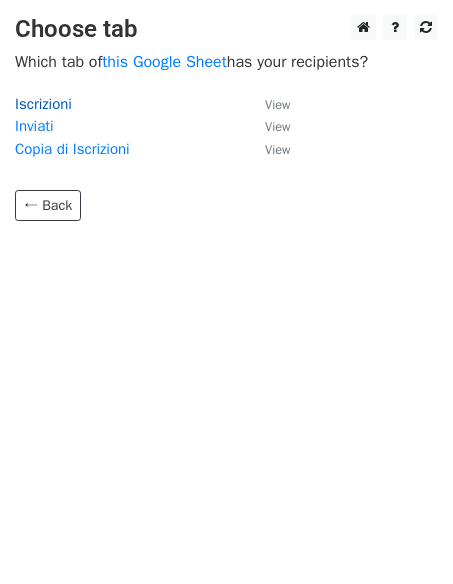 click on "Iscrizioni" at bounding box center (43, 104) 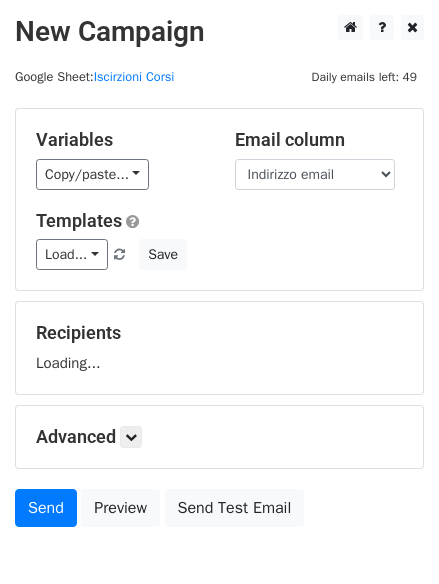 scroll, scrollTop: 0, scrollLeft: 0, axis: both 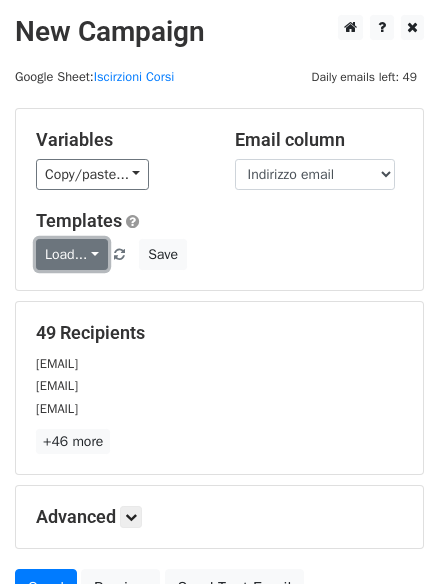 click on "Load..." at bounding box center [72, 254] 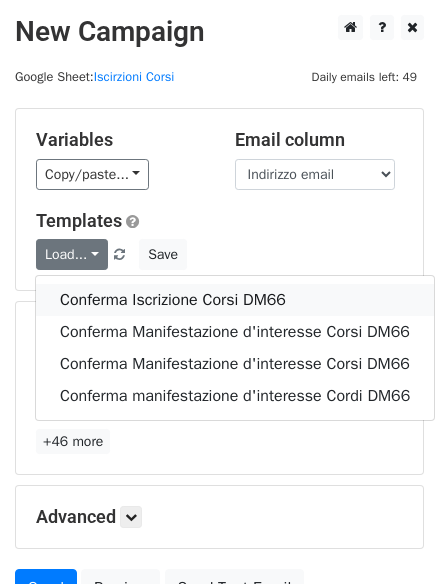 click on "Conferma Iscrizione Corsi DM66" at bounding box center [235, 300] 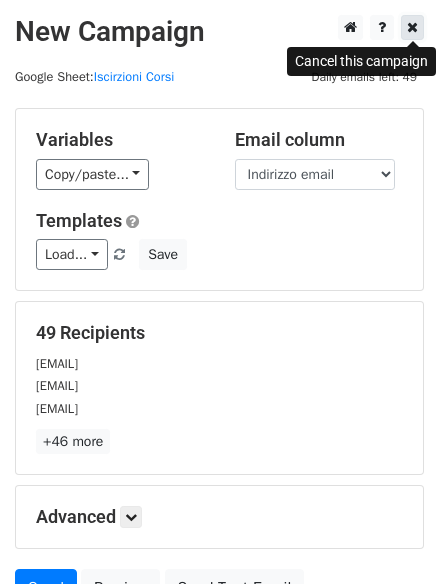 click at bounding box center [412, 27] 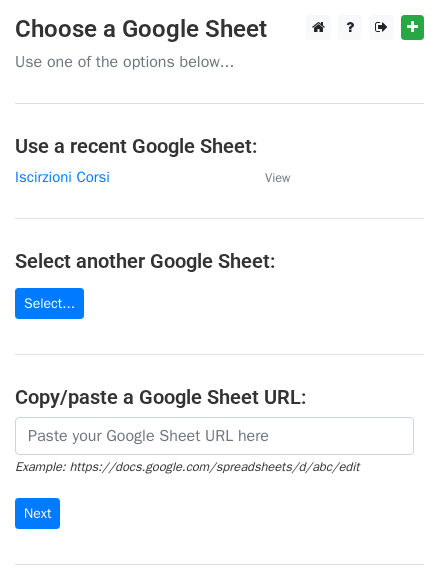 scroll, scrollTop: 0, scrollLeft: 0, axis: both 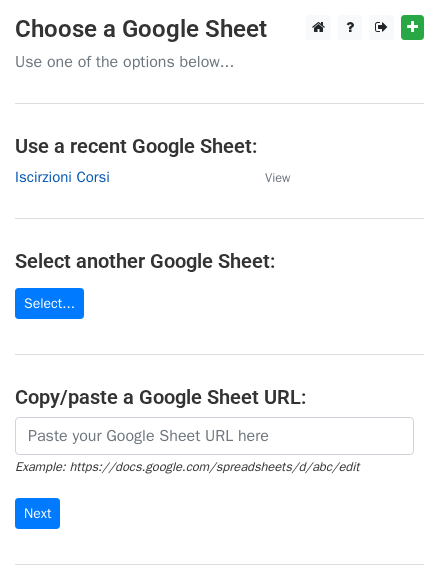 click on "Iscirzioni Corsi" at bounding box center (62, 177) 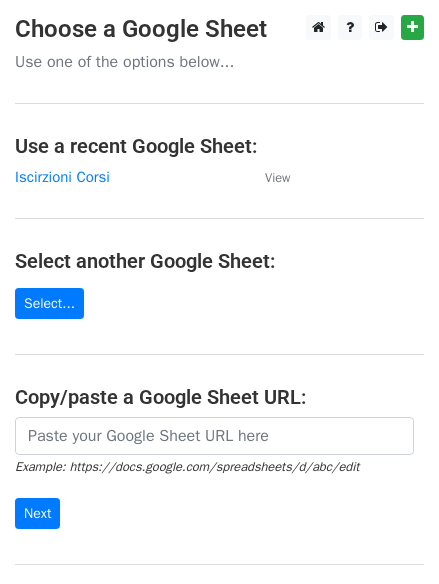 click on "Choose a Google Sheet
Use one of the options below...
Use a recent Google Sheet:
Iscirzioni Corsi
View
Select another Google Sheet:
Select...
Copy/paste a Google Sheet URL:
Example:
https://docs.google.com/spreadsheets/d/abc/edit
Next
Google Sheets
Need help?
Help
×
Why do I need to copy/paste a Google Sheet URL?
Normally, MergeMail would show you a list of your Google Sheets to choose from, but because you didn't allow MergeMail access to your Google Drive, it cannot show you a list of your Google Sheets. You can read more about permissions in our  support pages .
If you'd like to see a list of your Google Sheets, you'll need to  sign out of MergeMail  and then sign back in and allow access to your Google Drive.
Are your recipients in a CSV or Excel file?
Import your CSV or Excel file into a Google Sheet  then try again.
Need help with something else?
Read our" at bounding box center (219, 325) 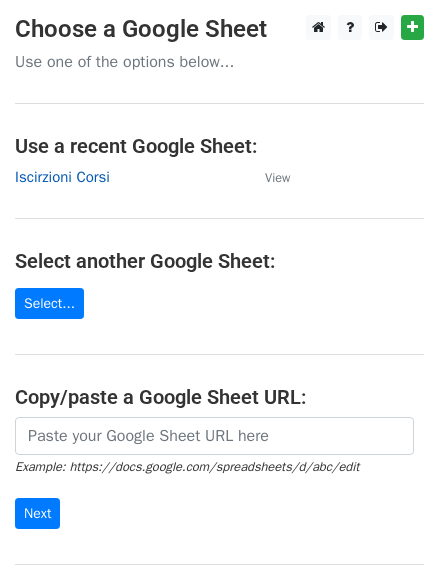 click on "Iscirzioni Corsi" at bounding box center [62, 177] 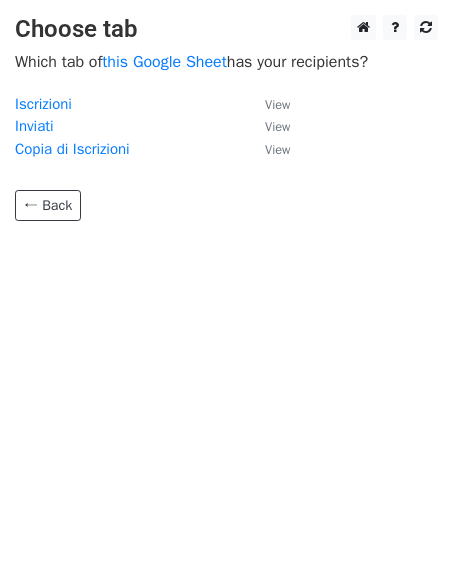 scroll, scrollTop: 0, scrollLeft: 0, axis: both 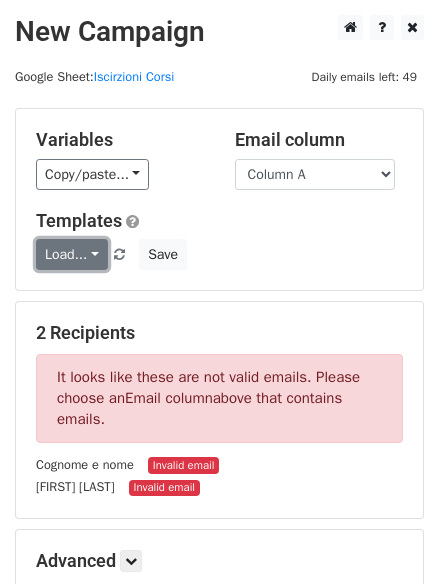 click on "Load..." at bounding box center (72, 254) 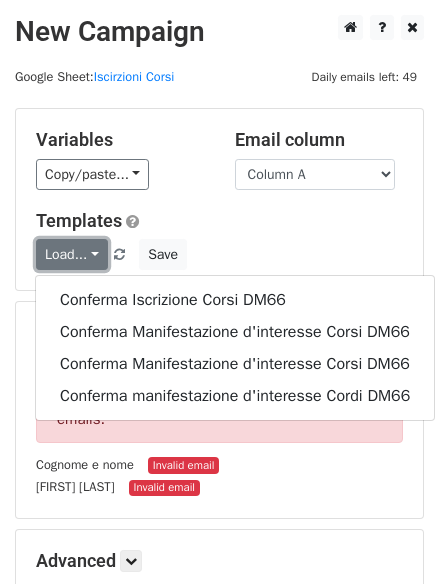click on "Load..." at bounding box center [72, 254] 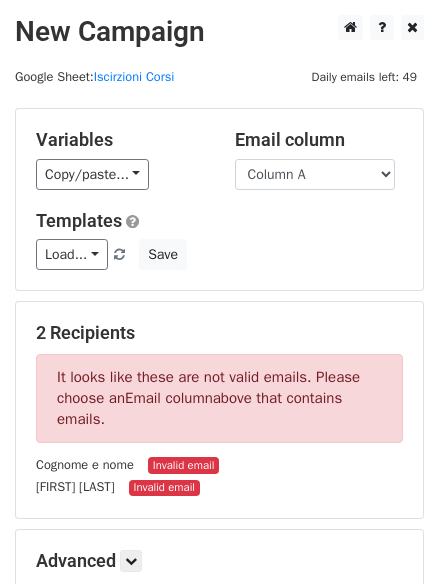 click on "Load...
Conferma Iscrizione Corsi DM66
Conferma Manifestazione d'interesse Corsi DM66
Conferma Manifestazione d'interesse Corsi DM66
Conferma manifestazione d'interesse Cordi DM66
Save" at bounding box center (219, 254) 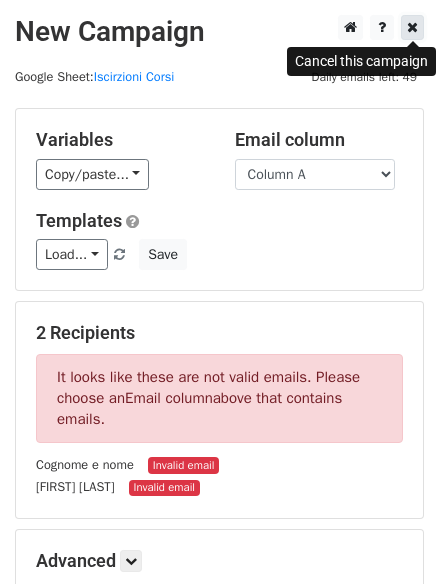 click at bounding box center (412, 27) 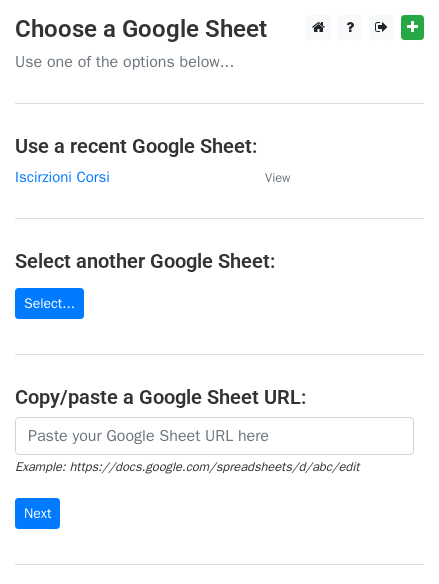 scroll, scrollTop: 0, scrollLeft: 0, axis: both 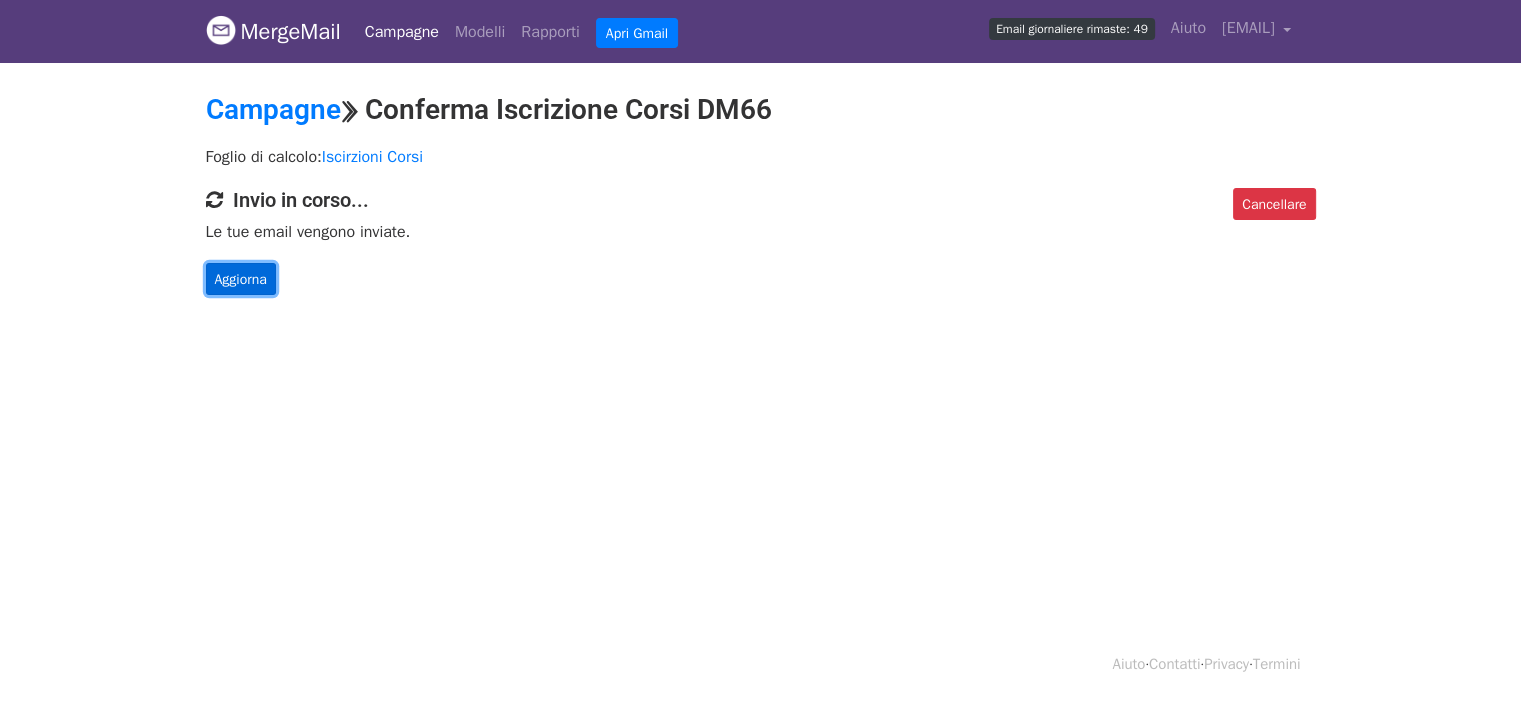 click on "Aggiorna" at bounding box center [241, 279] 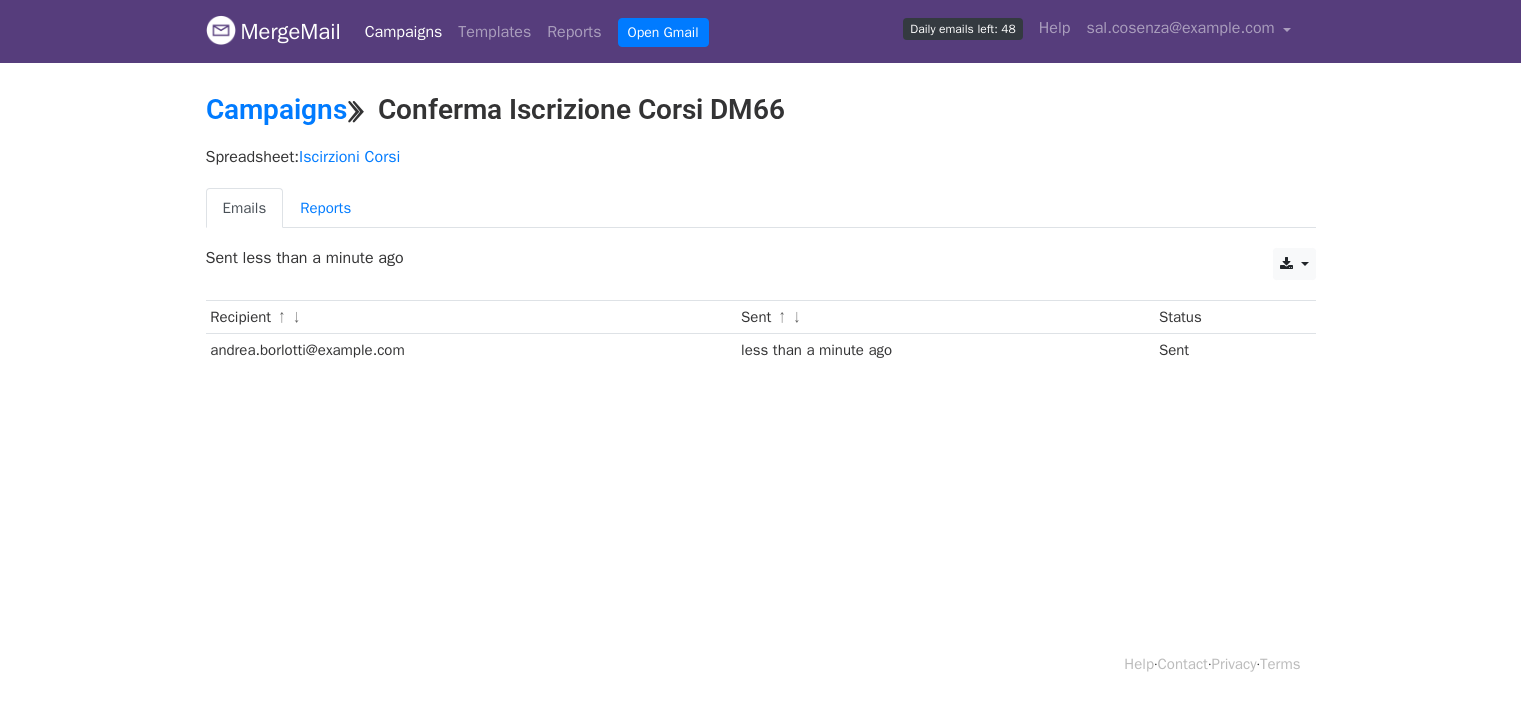 scroll, scrollTop: 0, scrollLeft: 0, axis: both 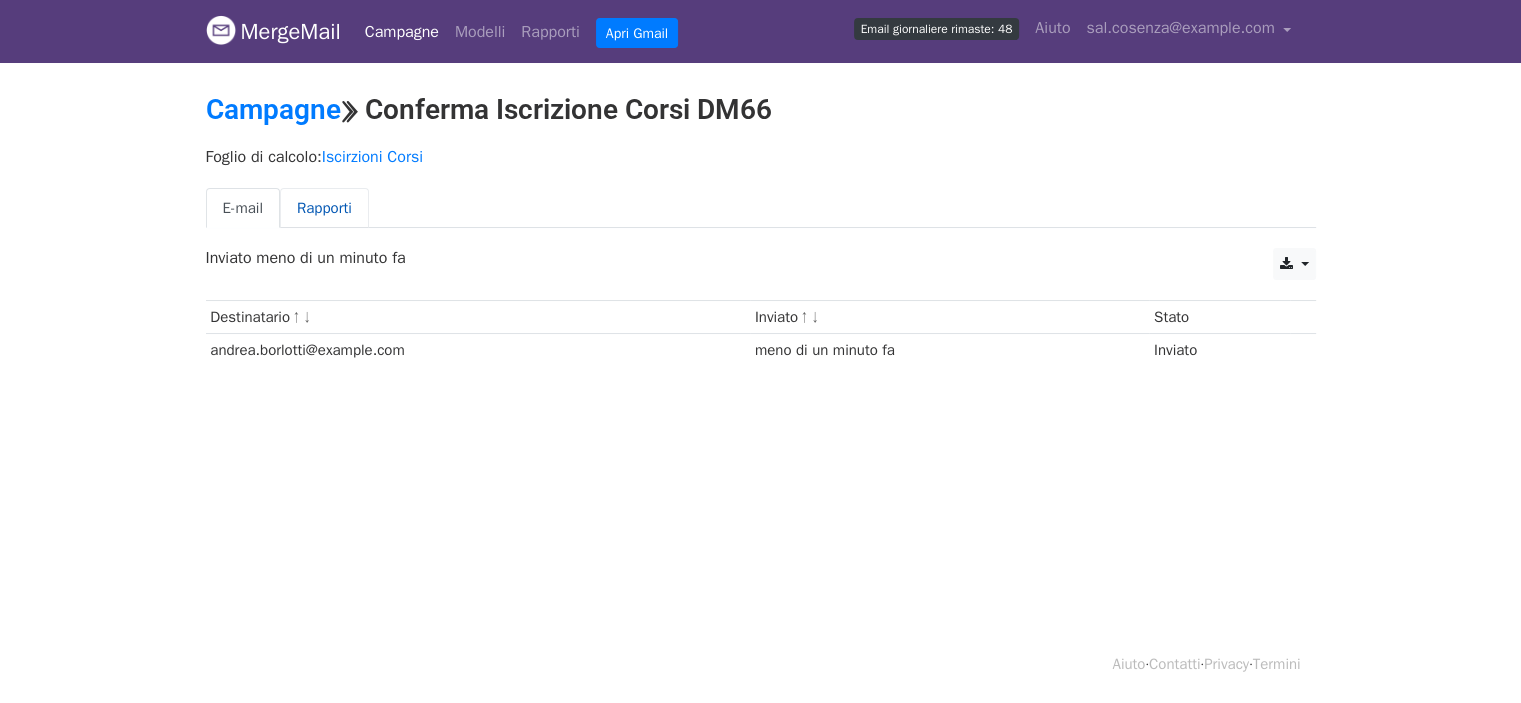 click on "Rapporti" at bounding box center [324, 208] 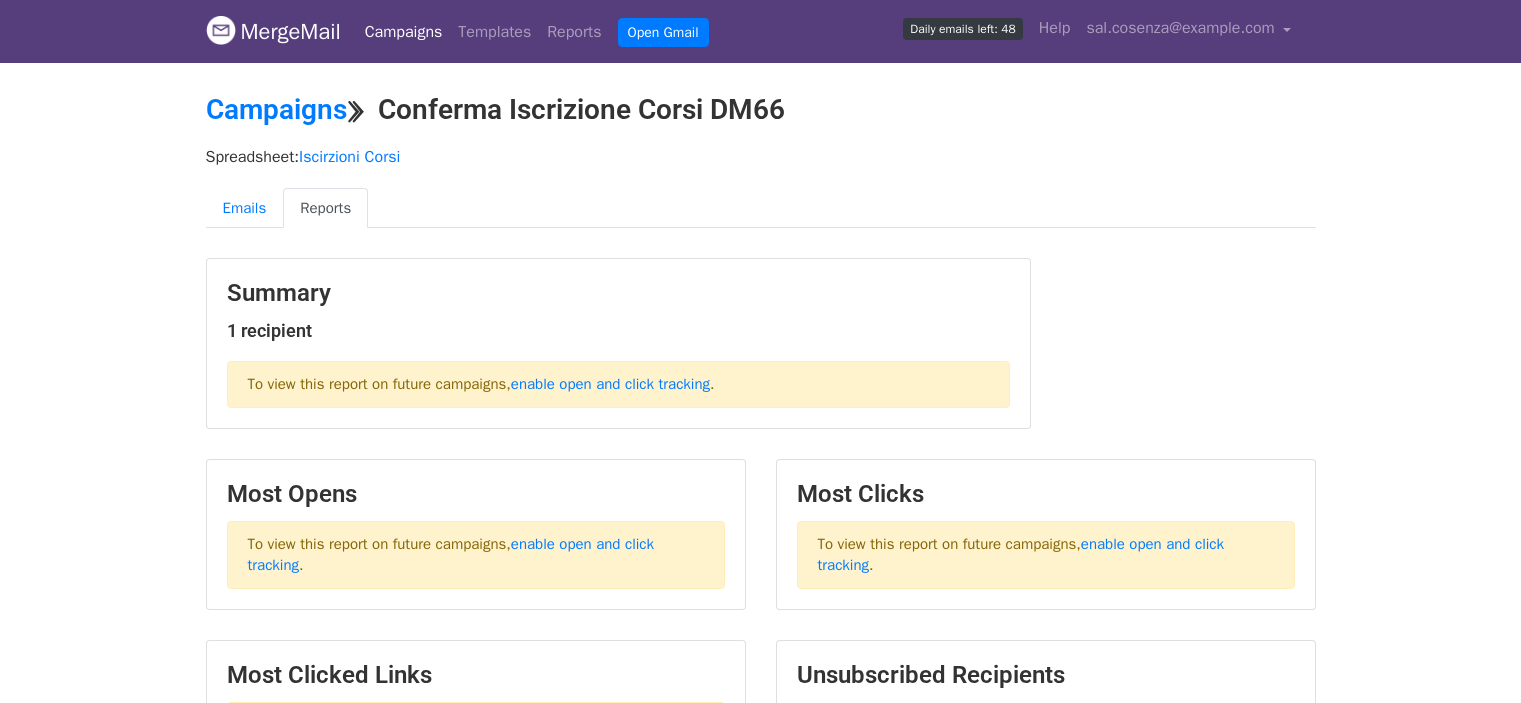 scroll, scrollTop: 0, scrollLeft: 0, axis: both 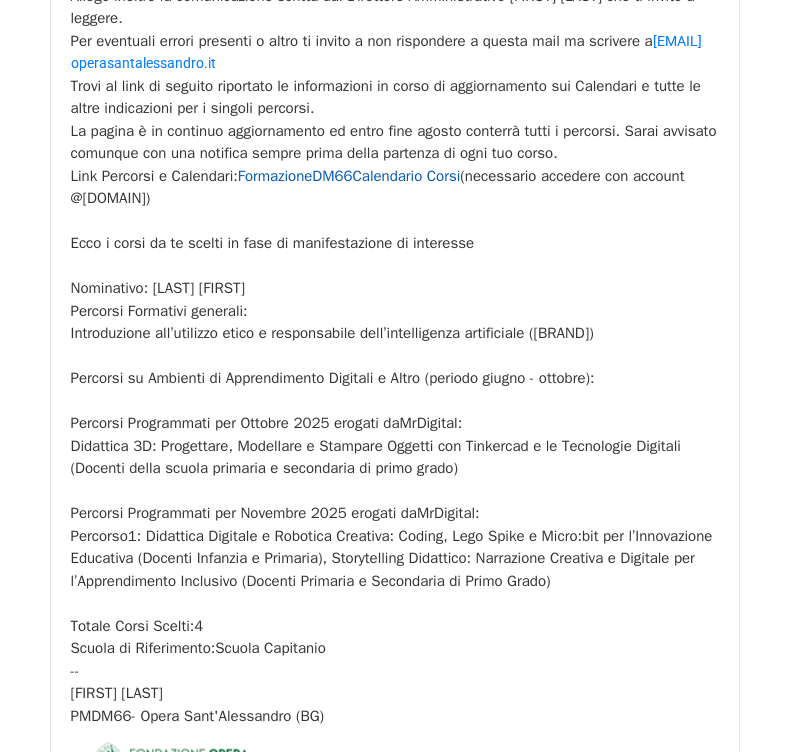 click on "Formazione  DM66  Calendario Corsi" at bounding box center (349, 176) 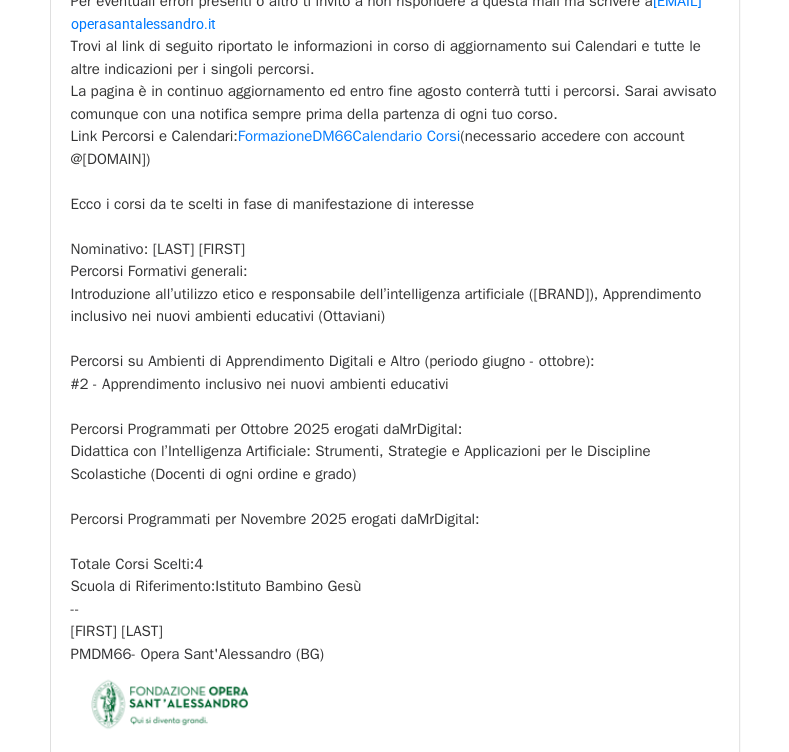 scroll, scrollTop: 2800, scrollLeft: 0, axis: vertical 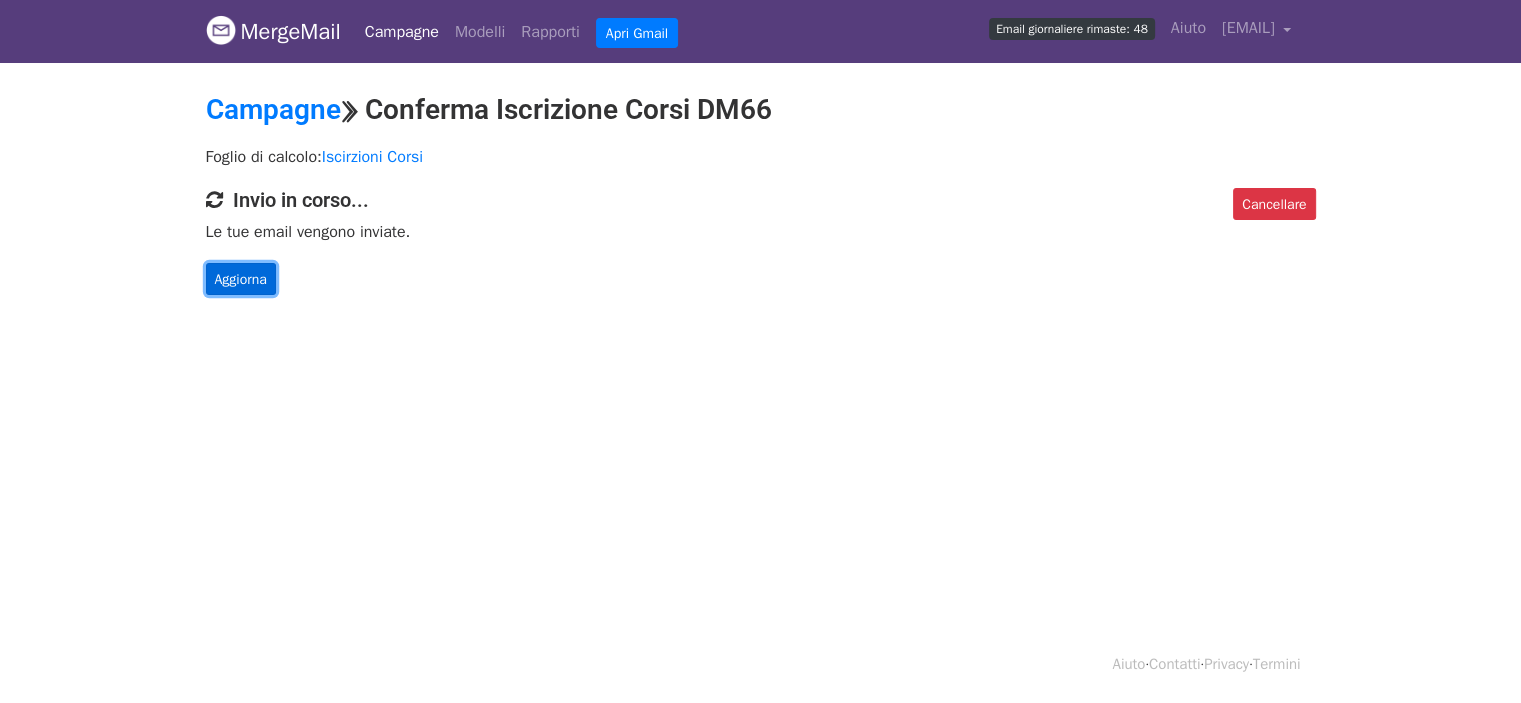 click on "Aggiorna" at bounding box center (241, 279) 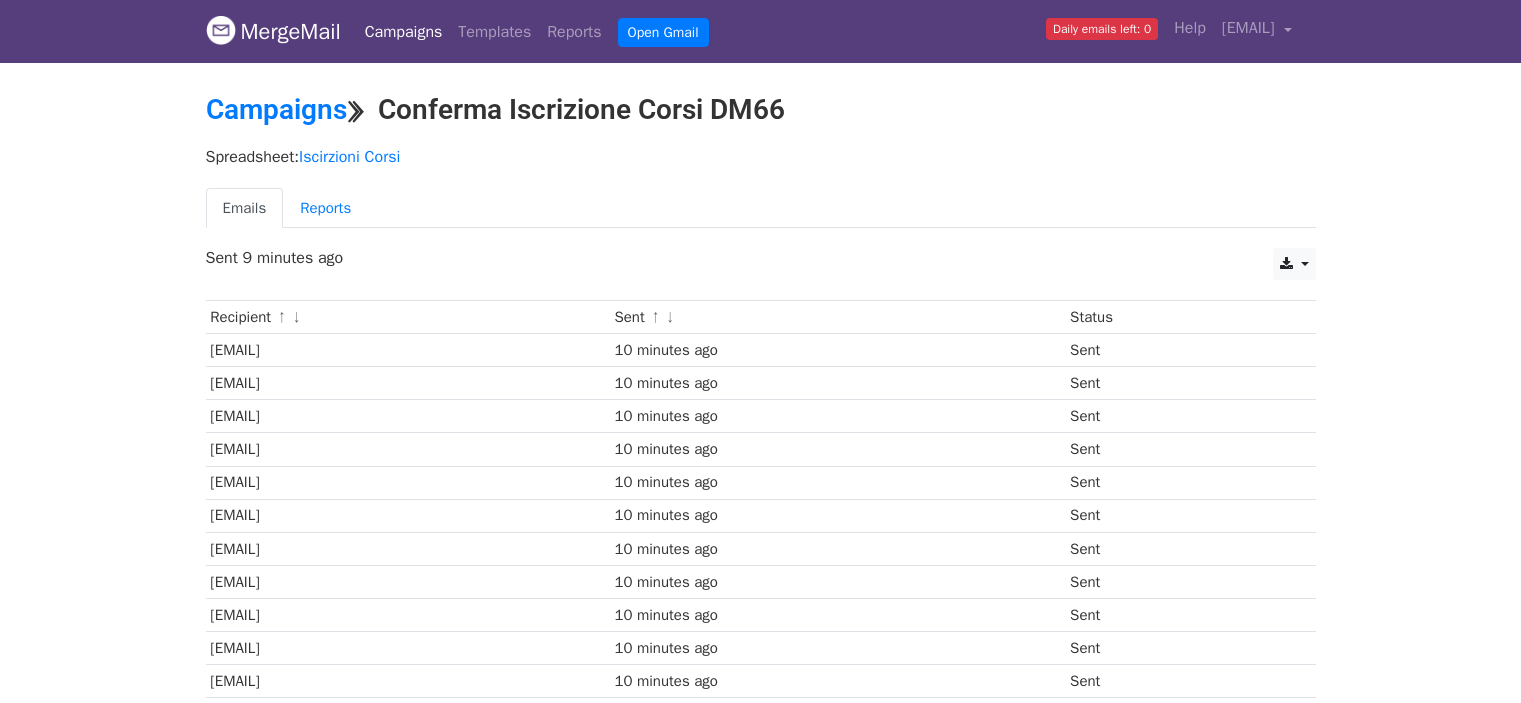 scroll, scrollTop: 0, scrollLeft: 0, axis: both 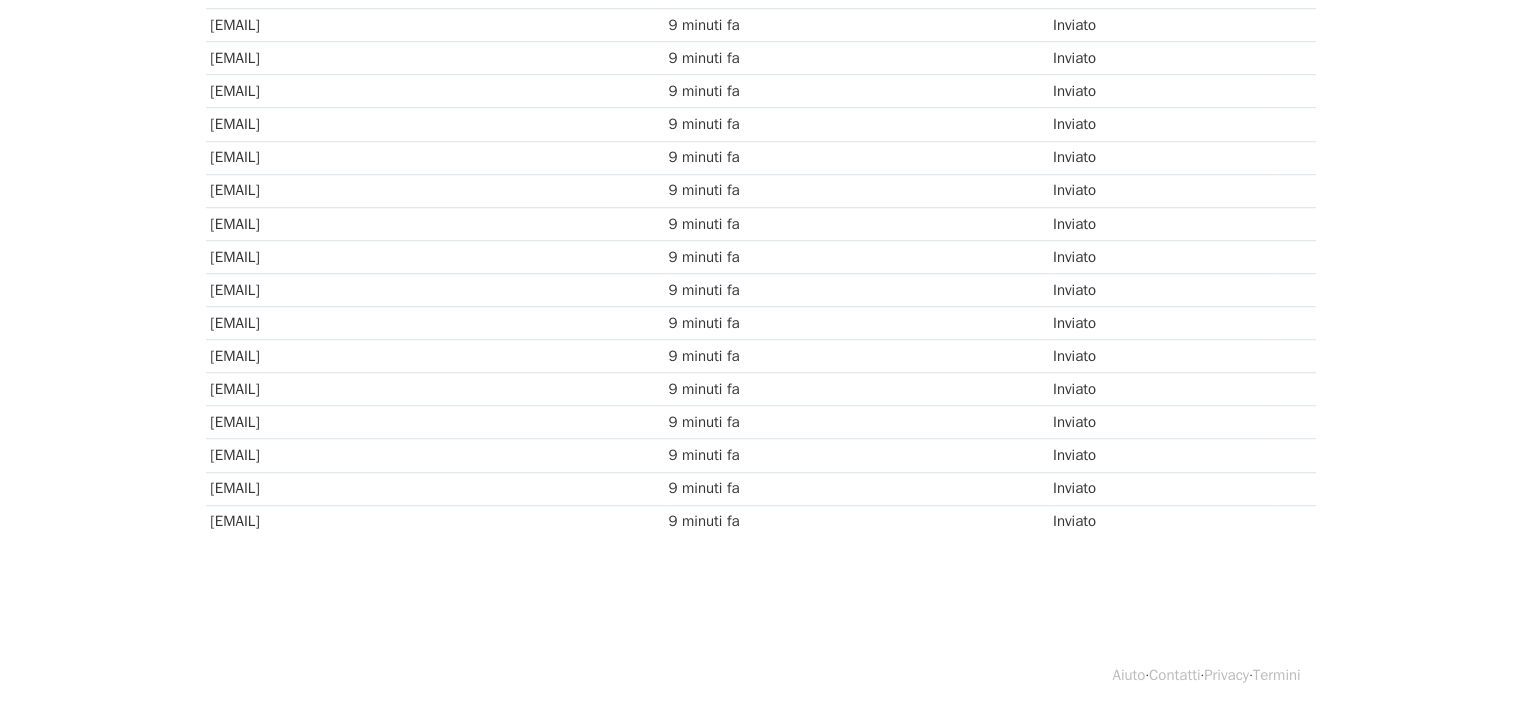 click on "MergeMail
Campagne
Modelli
Rapporti
Apri Gmail
Email giornaliere rimaste: 0
Aiuto
[EMAIL]
Account
Annulla iscrizione
Integrazioni
Impostazioni di notifica
disconnessione
Nuove funzionalità
Siete tutti aggiornati!
Campagne programmate
Pianifica l'invio delle tue email in un secondo momento.
Per saperne di più
Rapporti sui conti
Visualizza i report di tutte le tue campagne per individuare i destinatari più coinvolti e vedere quali modelli e campagne hanno ricevuto il maggior numero di clic e aperture.
Per saperne di più
Visualizza i miei report
Editor di modelli
Crea splendide email utilizzando il nostro potente editor di modelli.
Per saperne di più
Visualizza i miei modelli
Campagne
⟫ Conferma Iscrizione Corsi DM66
Foglio di calcolo:
Iscirzioni Corsi" at bounding box center (760, -375) 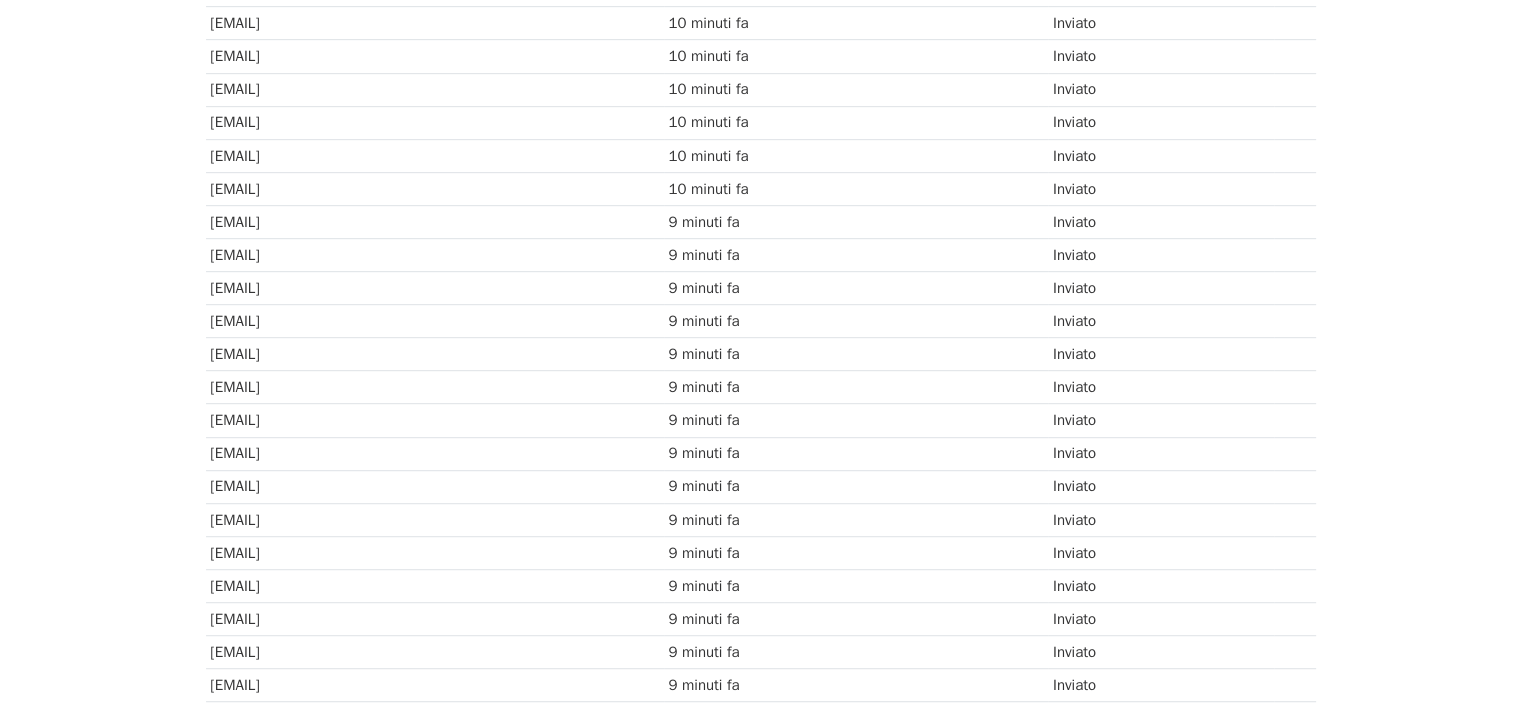 scroll, scrollTop: 1084, scrollLeft: 0, axis: vertical 